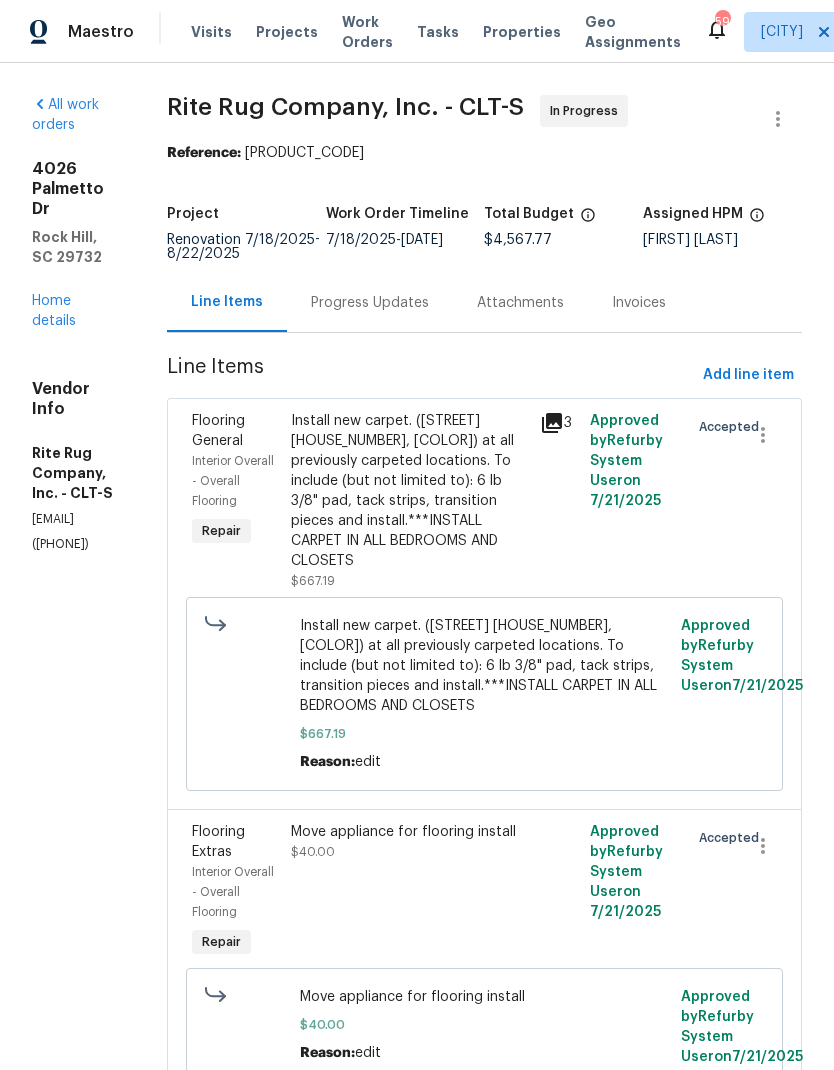 scroll, scrollTop: 0, scrollLeft: 0, axis: both 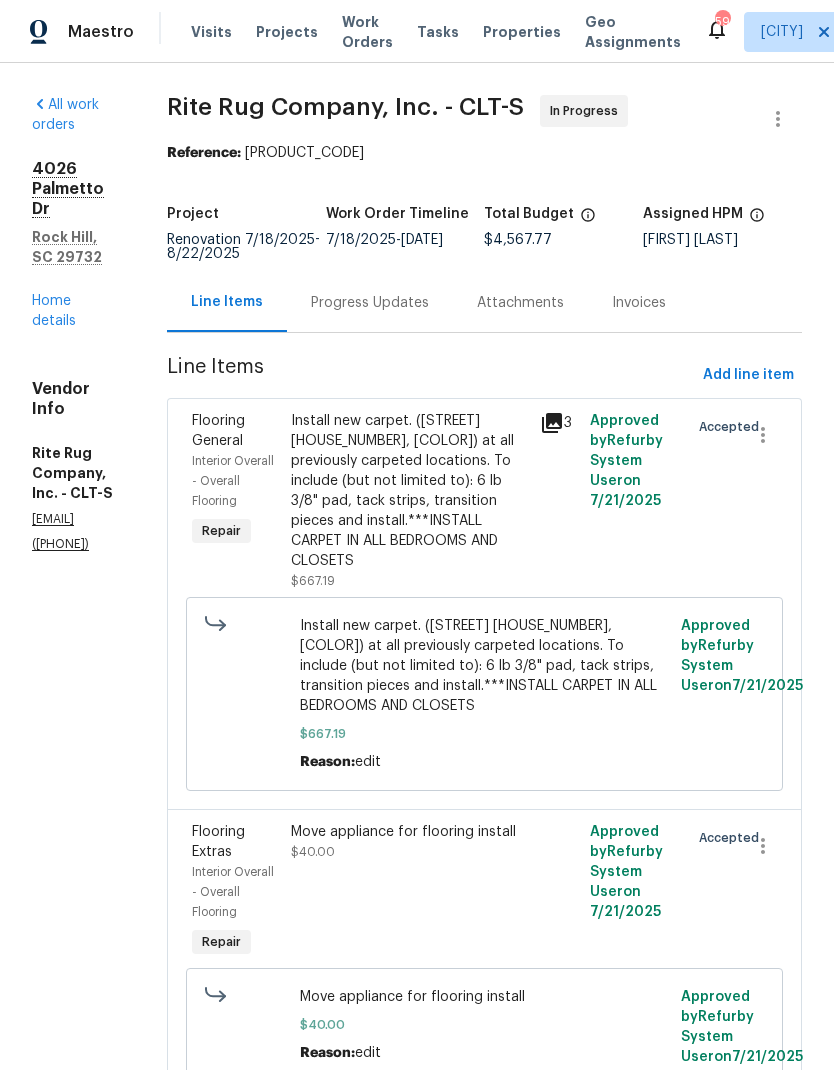 click on "Progress Updates" at bounding box center (370, 302) 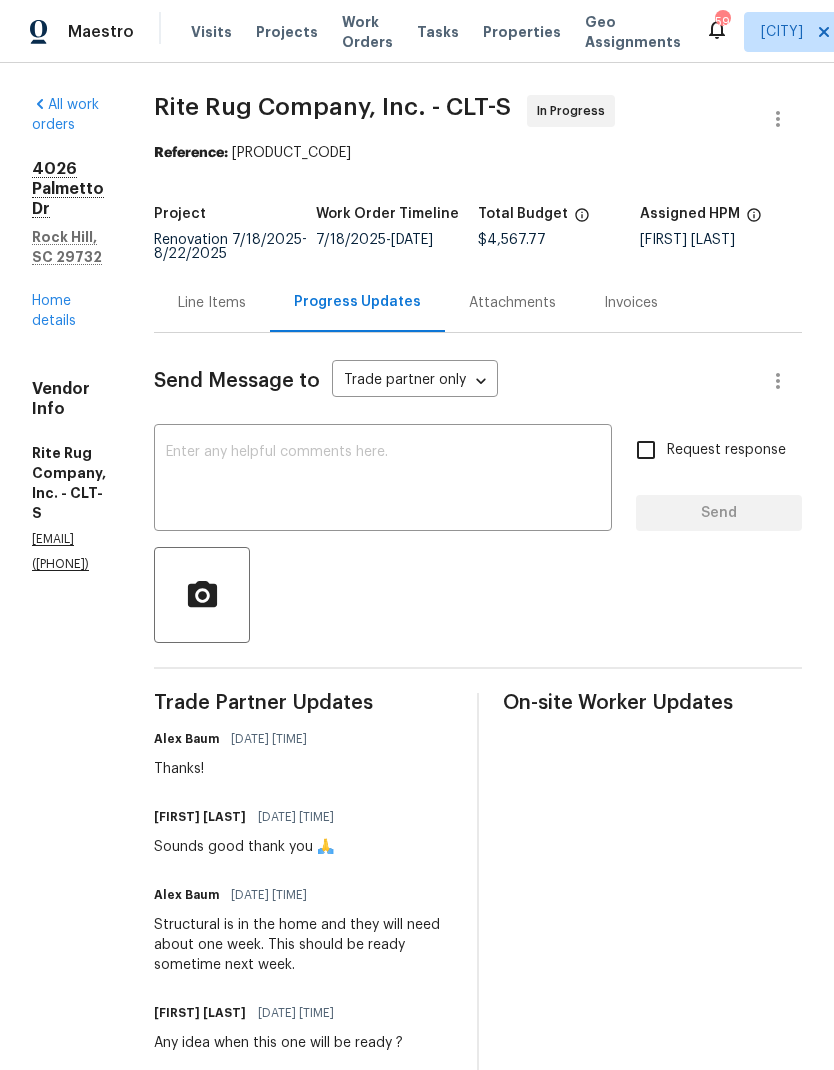 click at bounding box center [383, 480] 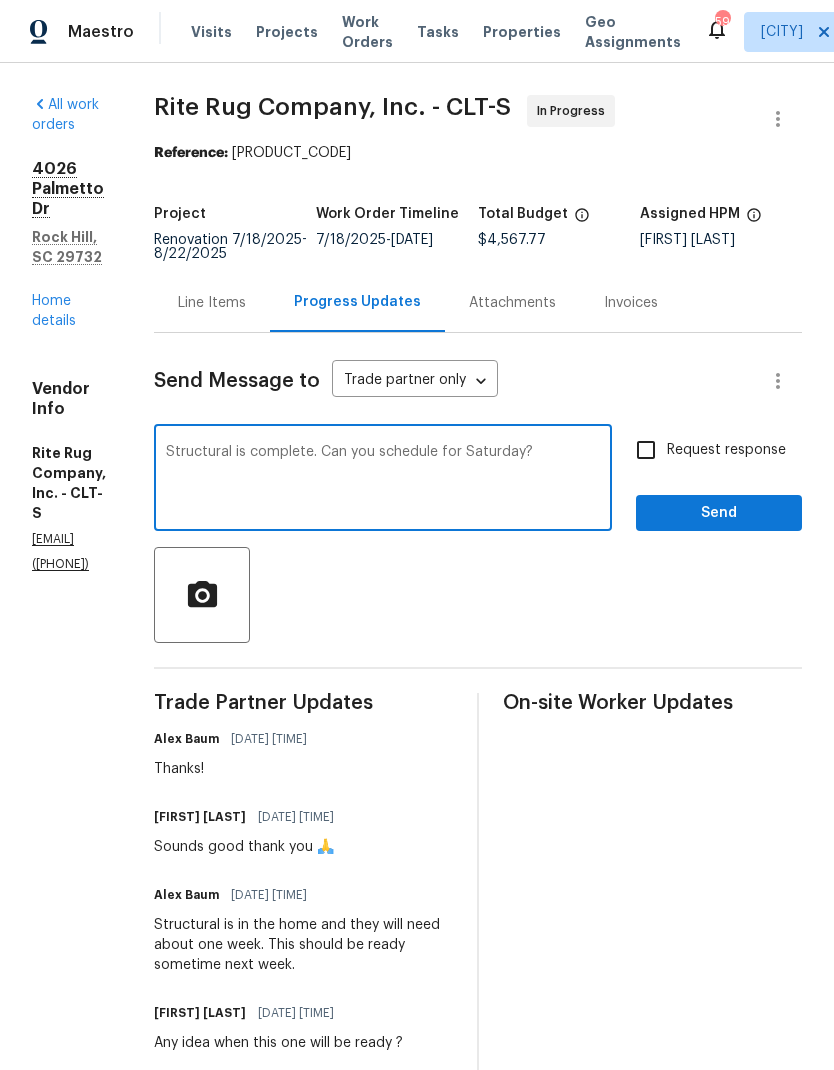 type on "Structural is complete. Can you schedule for Saturday?" 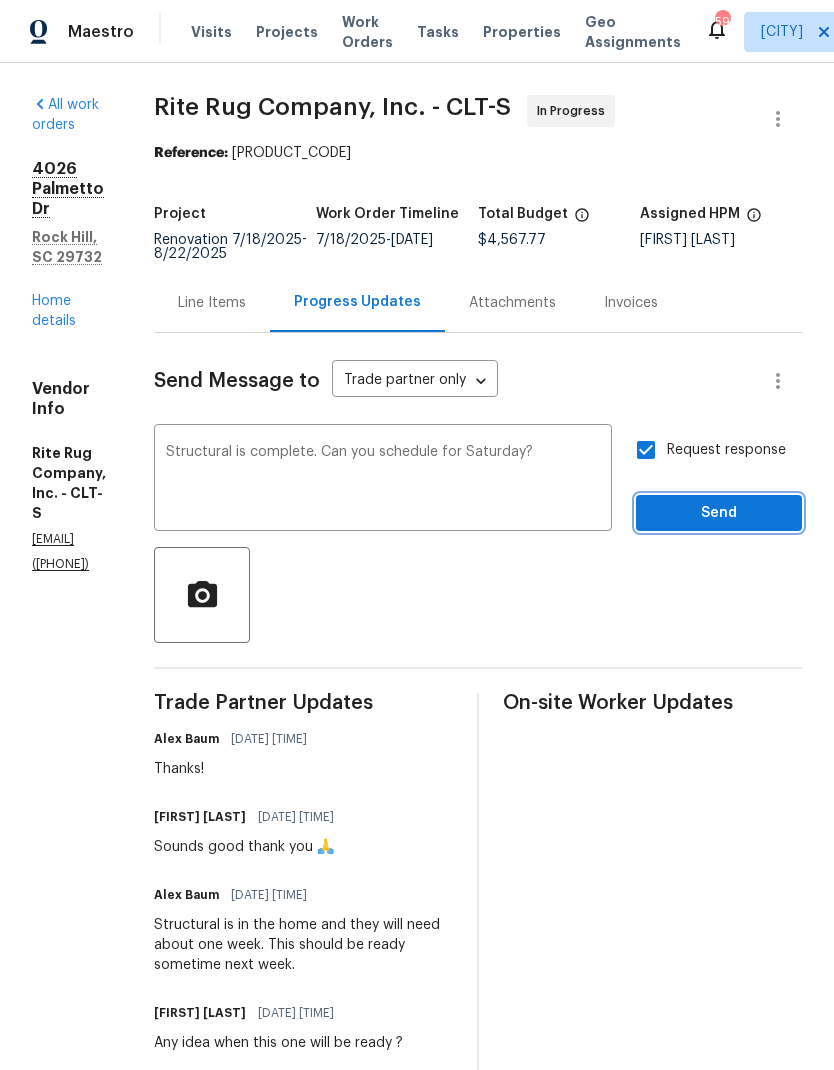 click on "Send" at bounding box center (719, 513) 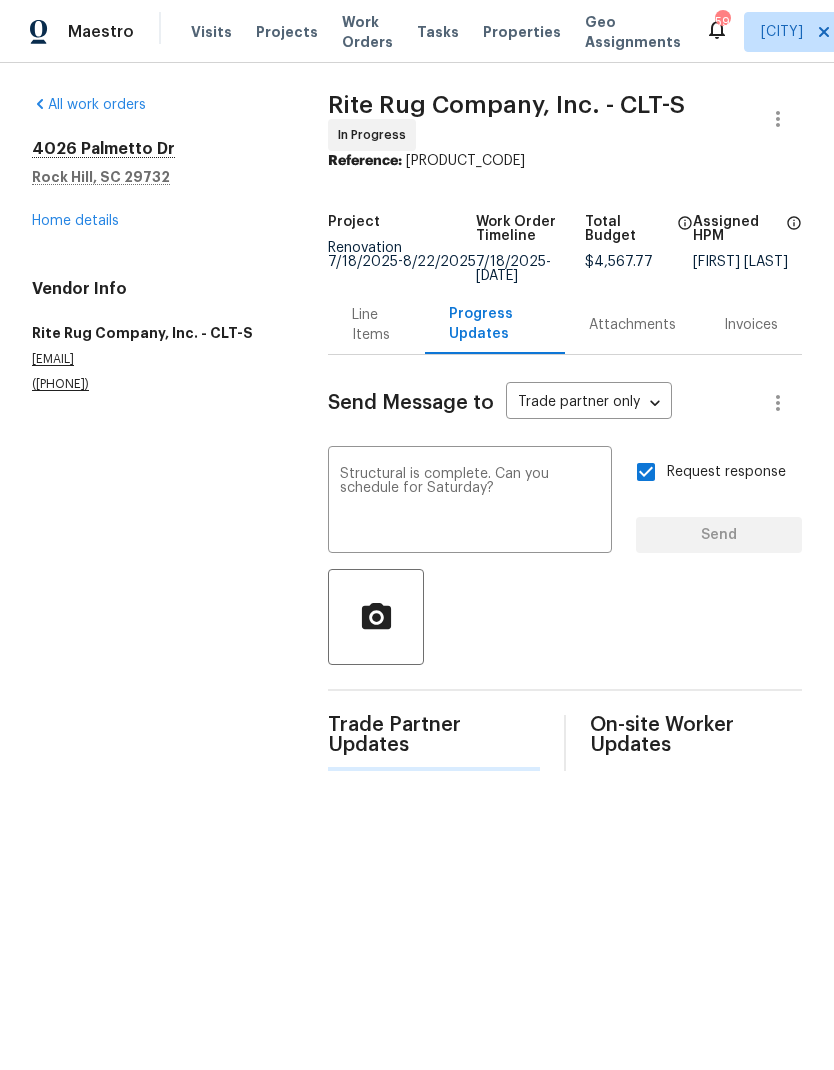 type 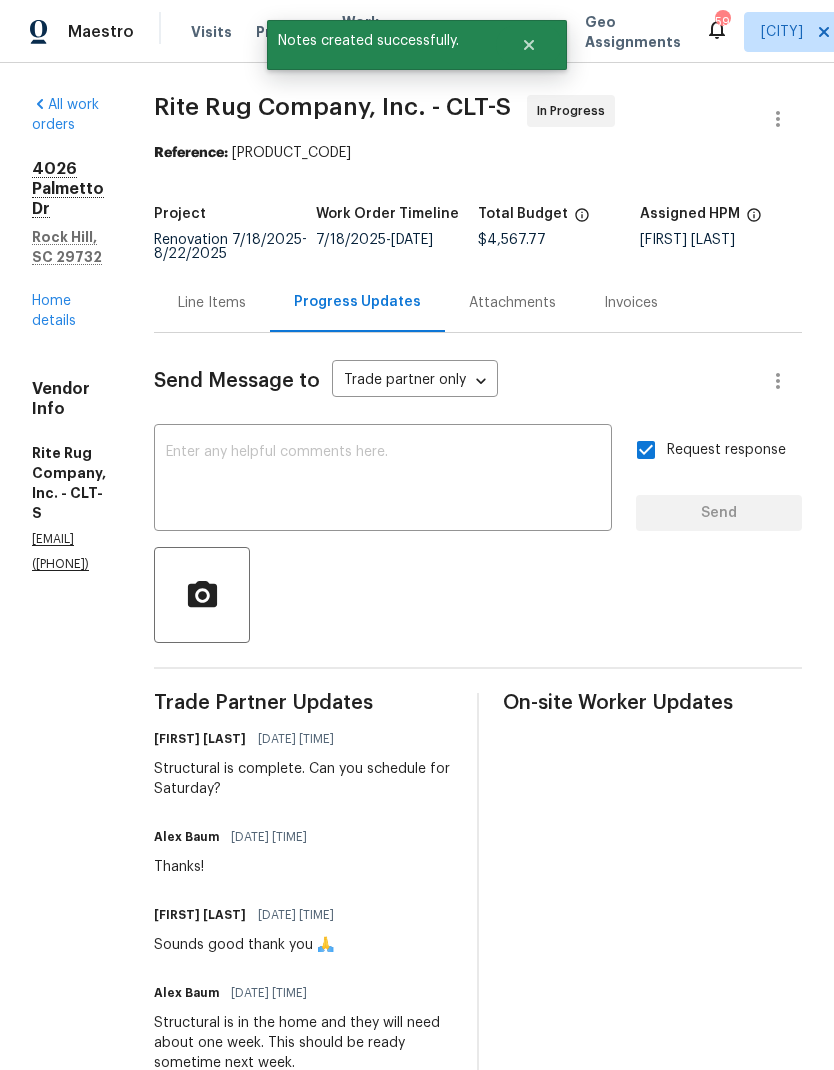 click on "Home details" at bounding box center (54, 311) 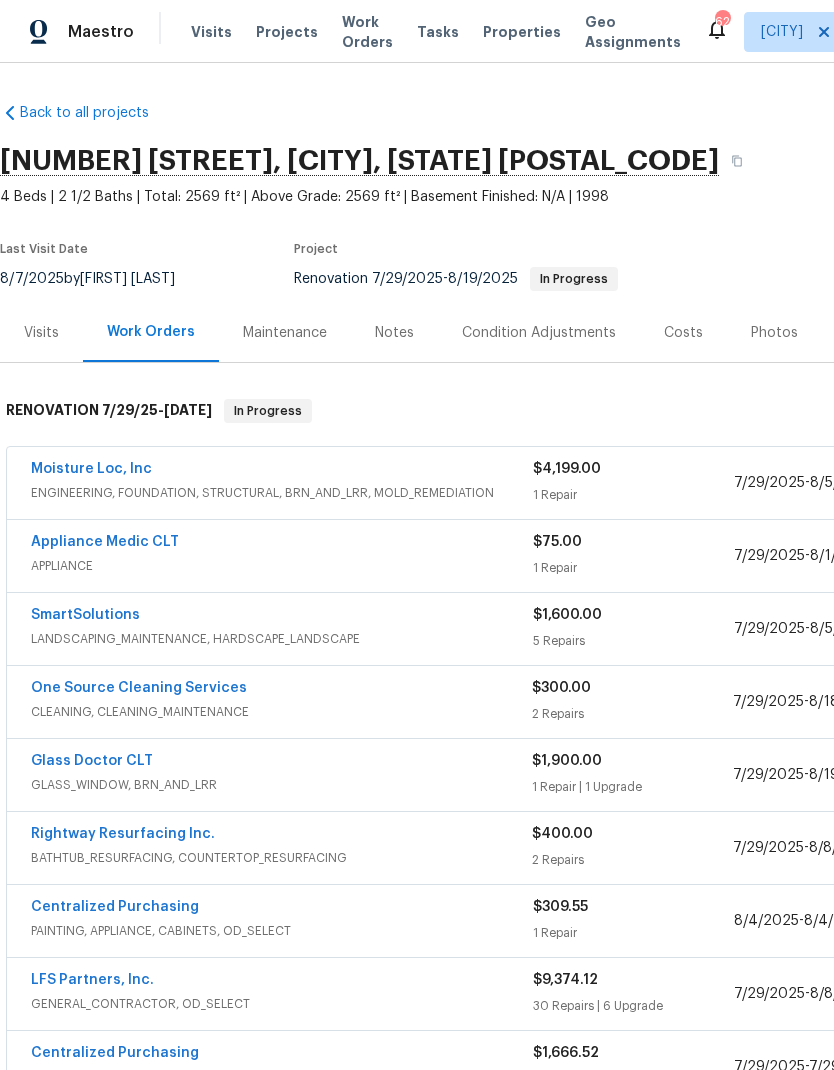 scroll, scrollTop: 0, scrollLeft: 0, axis: both 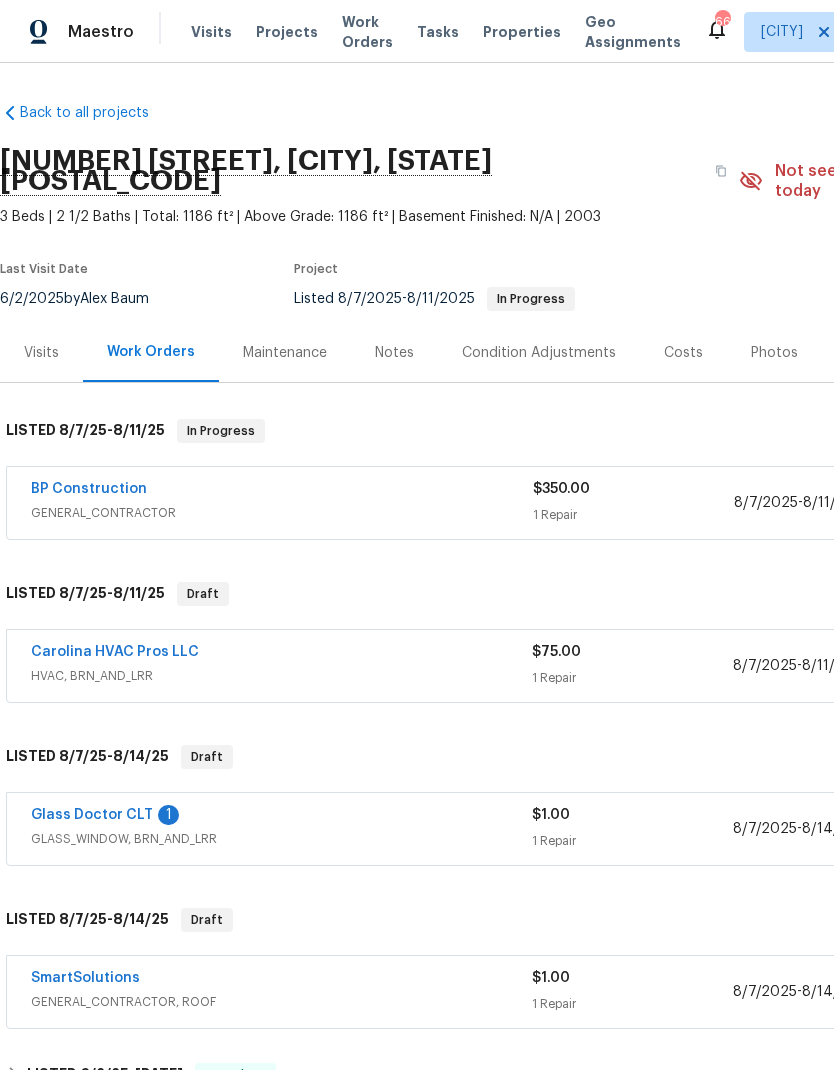 click on "Glass Doctor CLT" at bounding box center (92, 815) 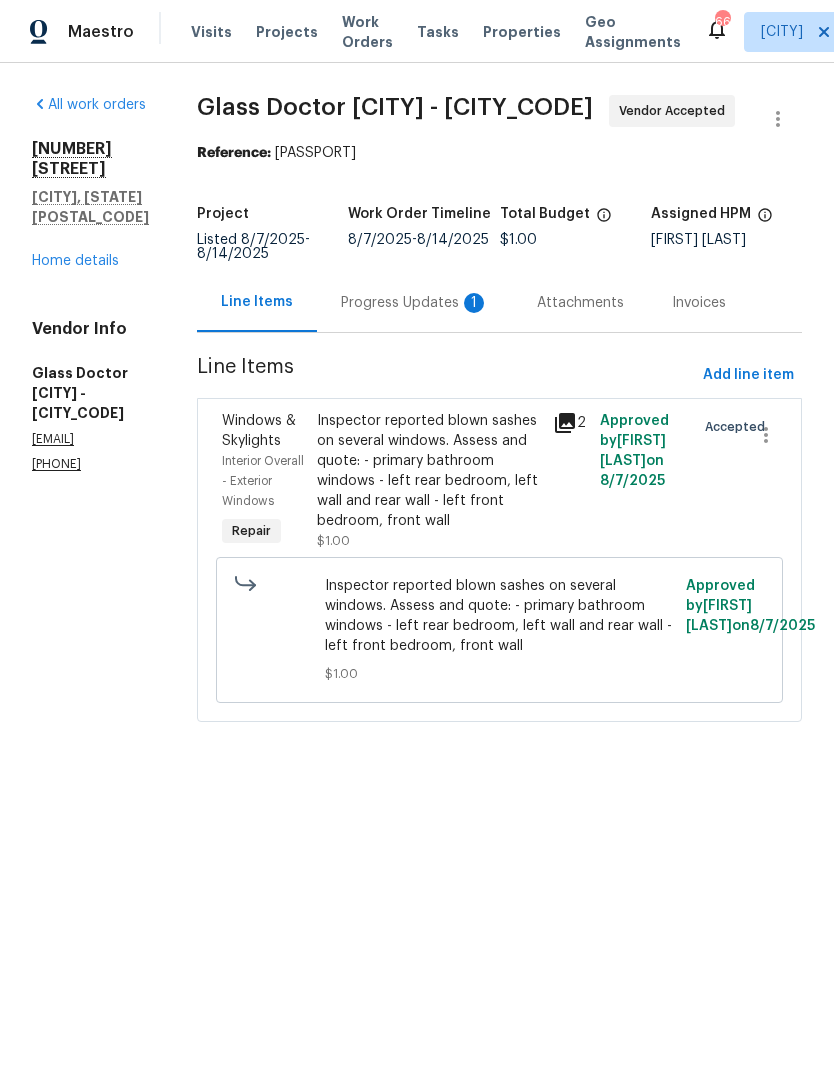 click on "Progress Updates 1" at bounding box center (415, 303) 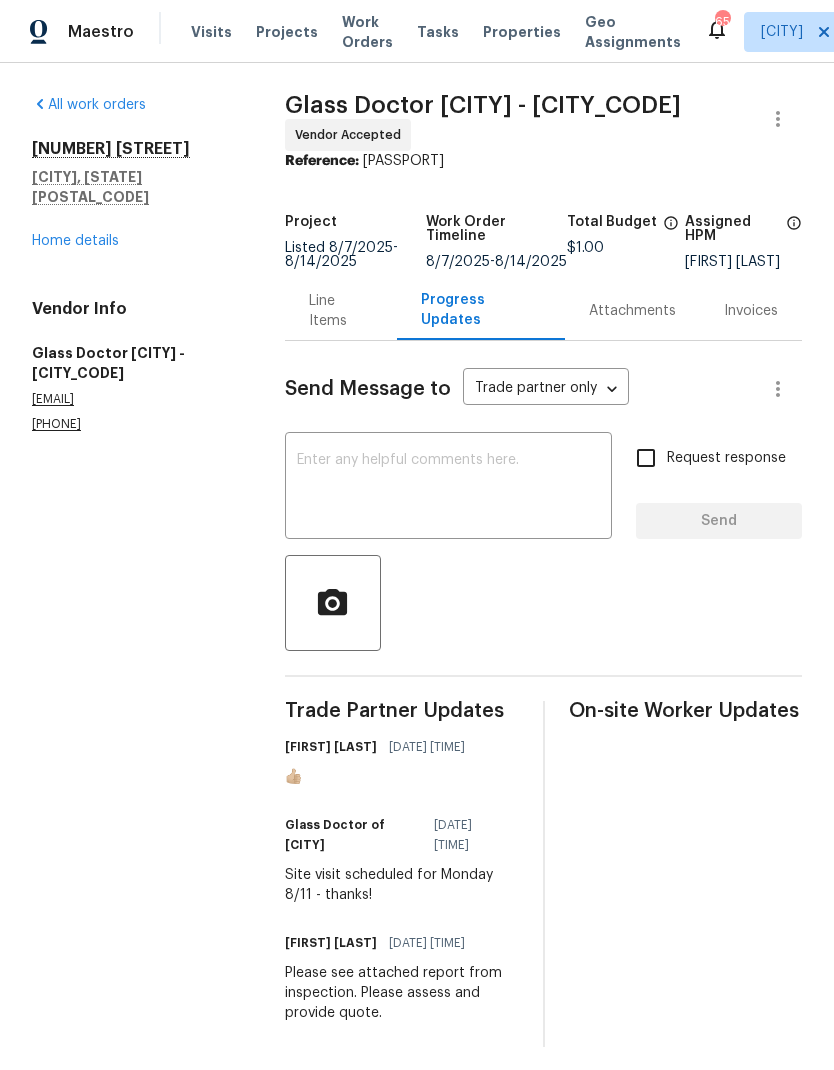 click on "Home details" at bounding box center [75, 241] 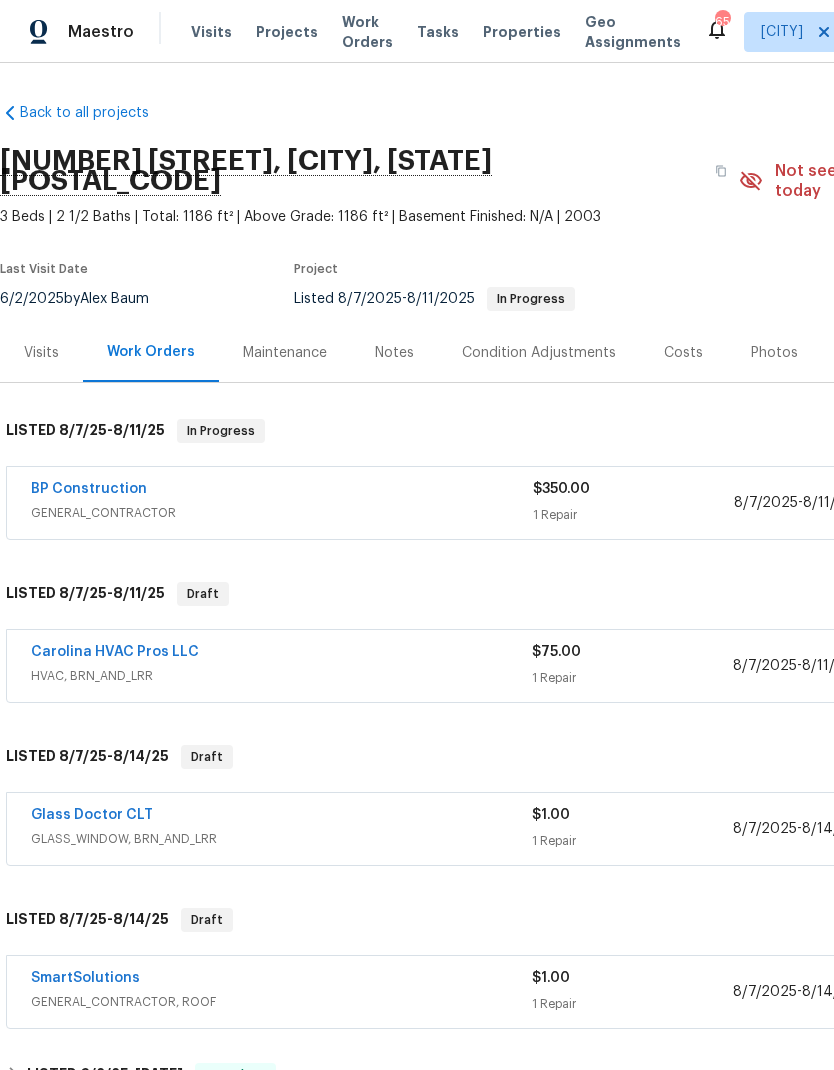 click on "BP Construction" at bounding box center (89, 489) 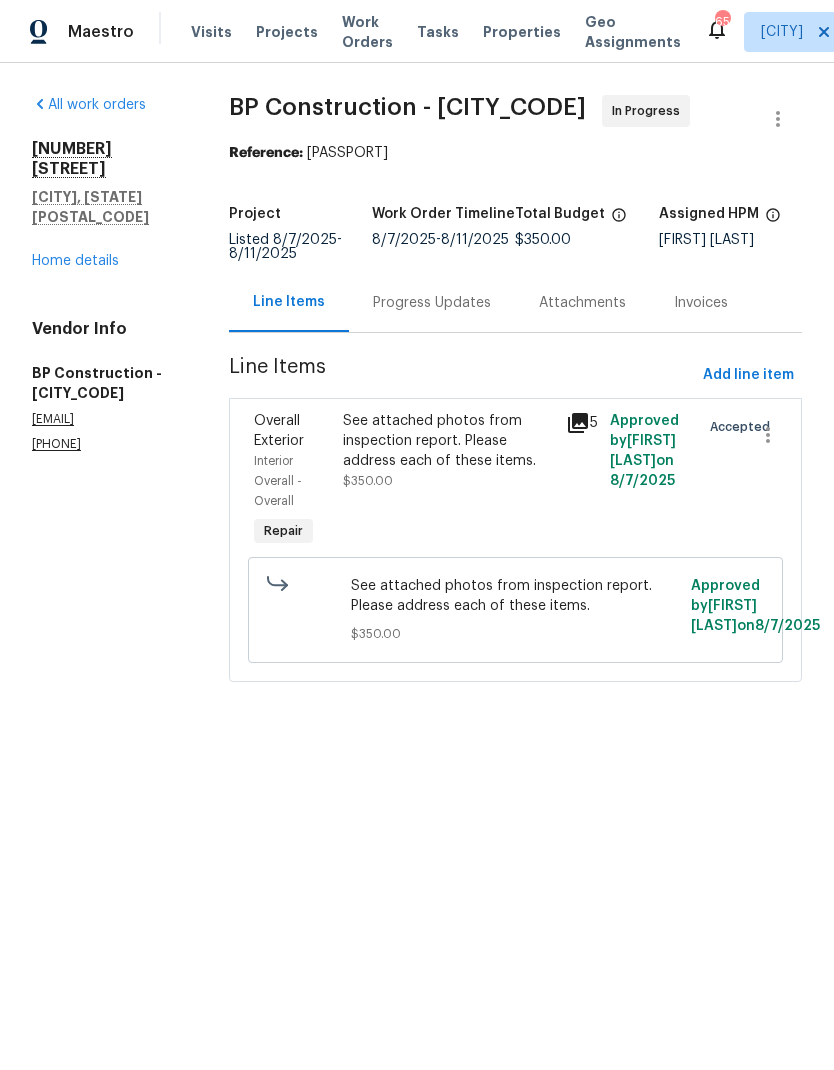 click on "Progress Updates" at bounding box center (432, 302) 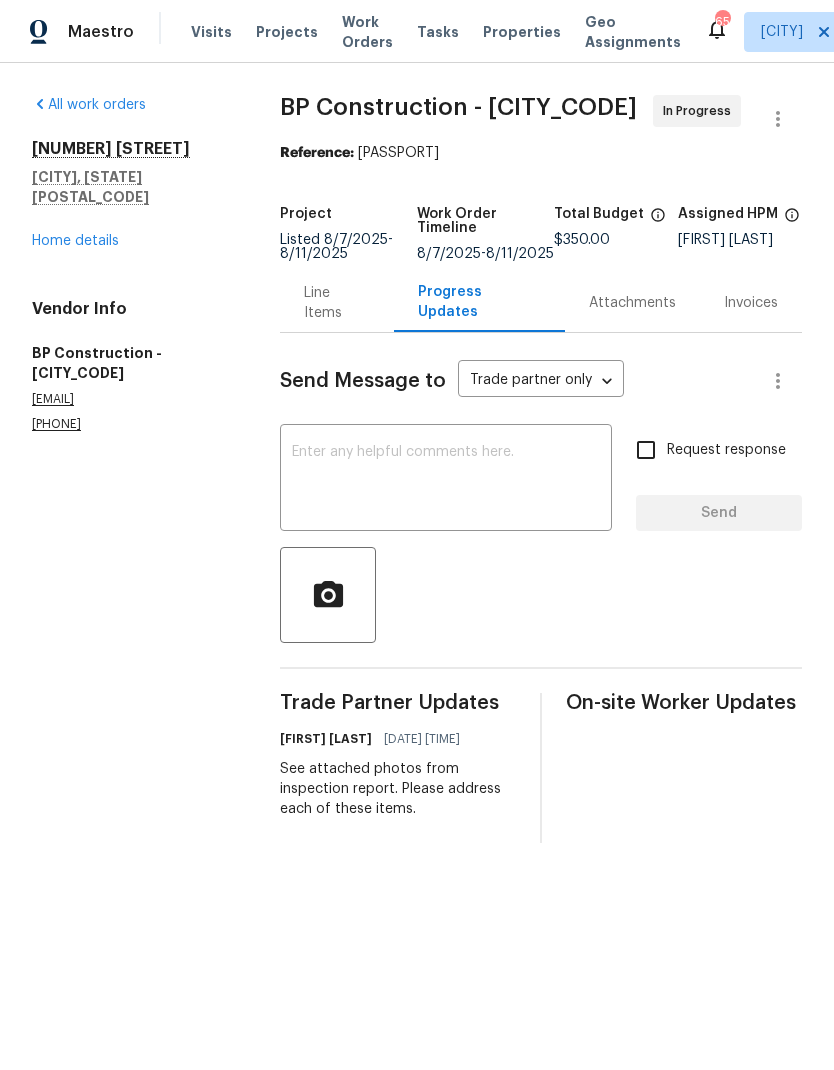 click on "Line Items" at bounding box center (337, 303) 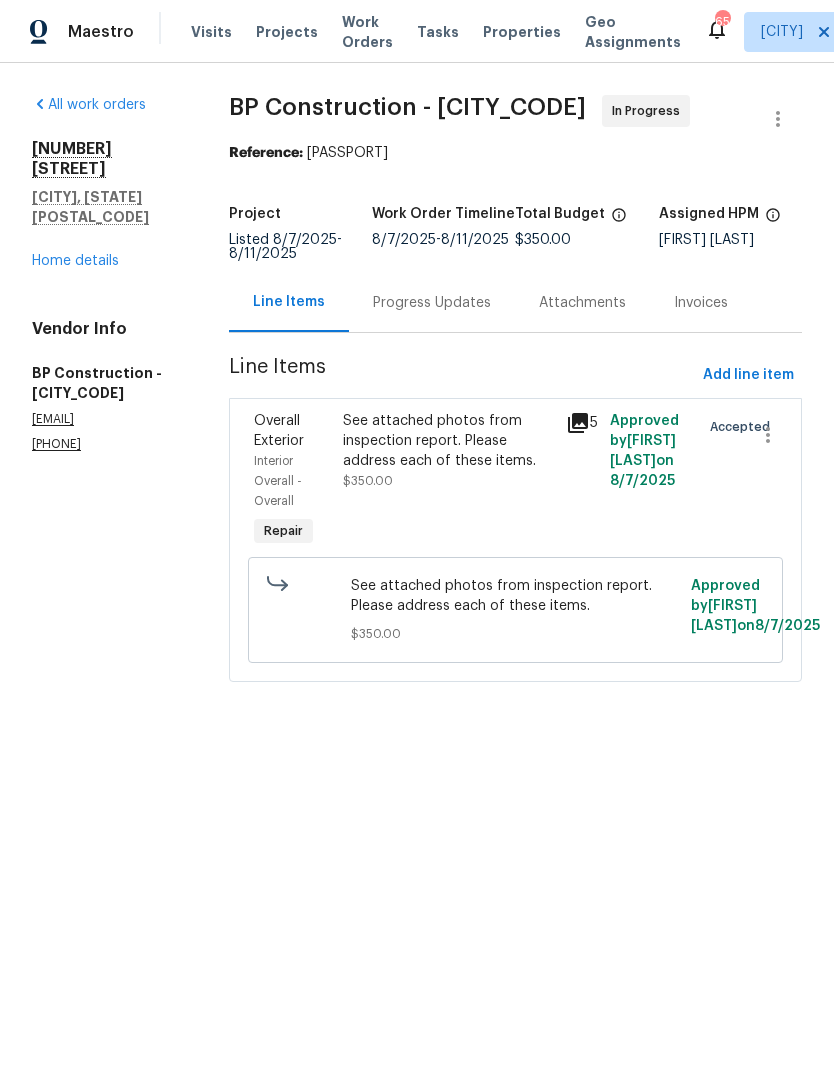 click on "Home details" at bounding box center (75, 261) 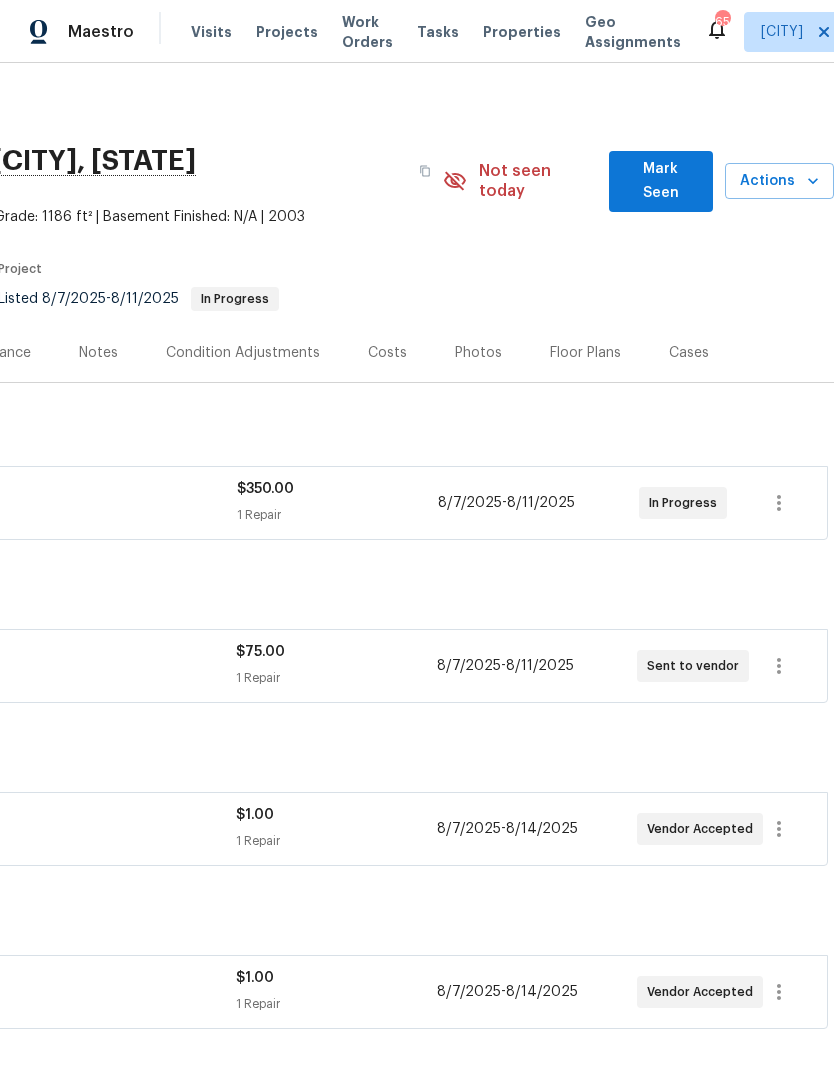 scroll, scrollTop: 0, scrollLeft: 296, axis: horizontal 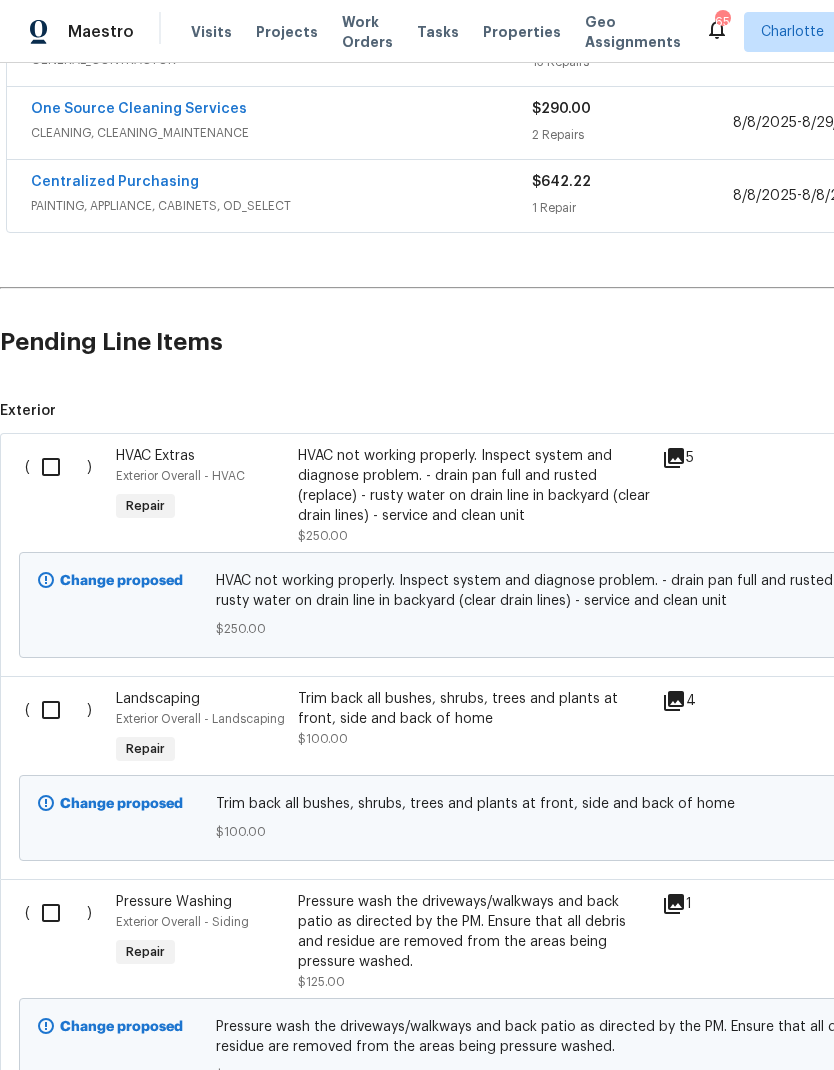 click at bounding box center [58, 467] 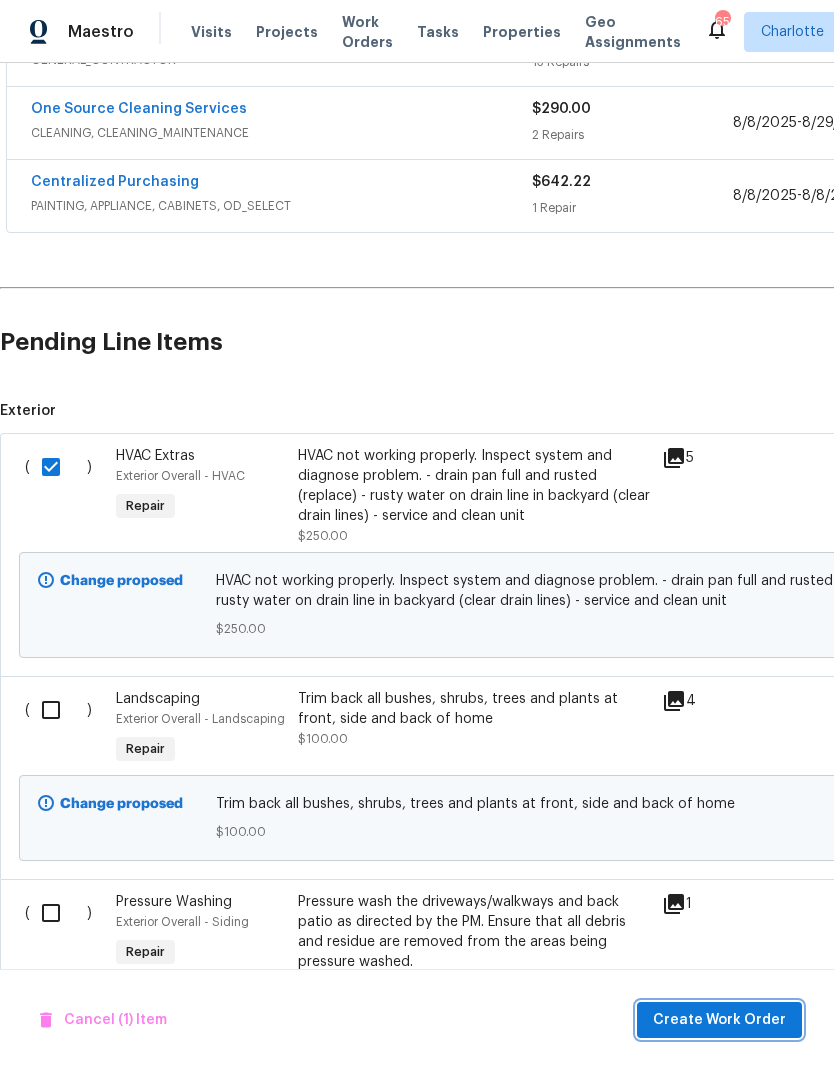 click on "Create Work Order" at bounding box center (719, 1020) 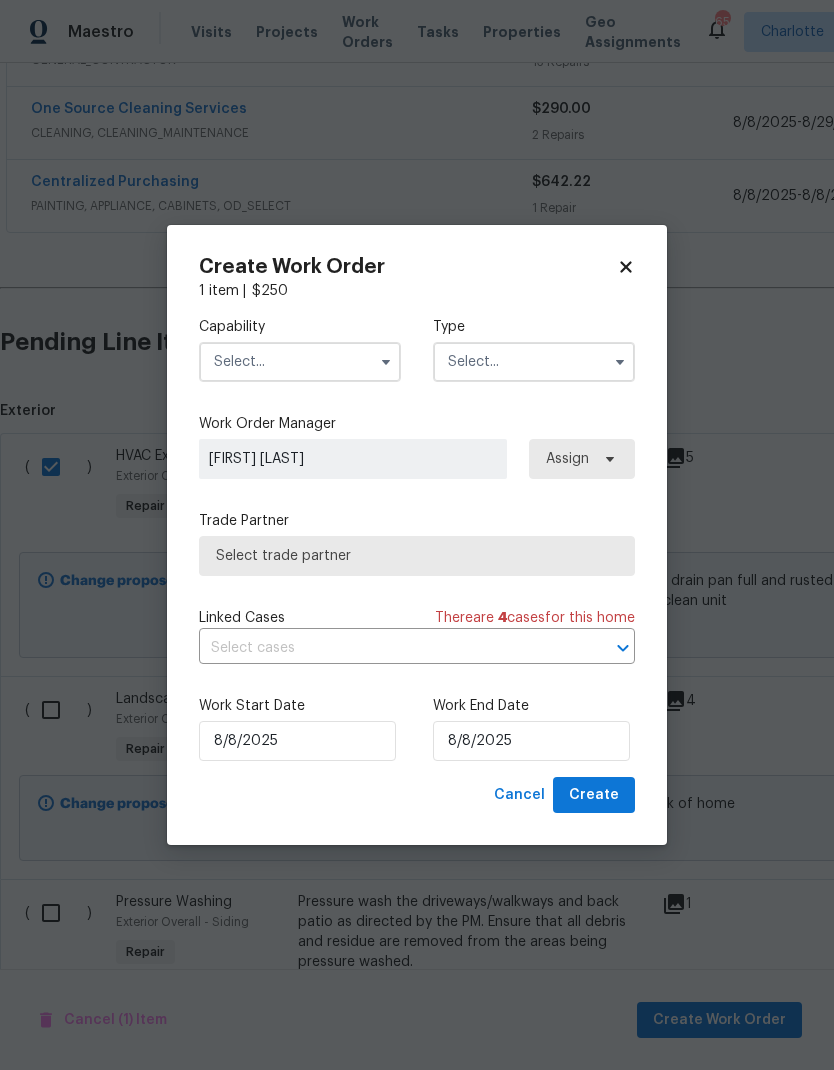 click at bounding box center [300, 362] 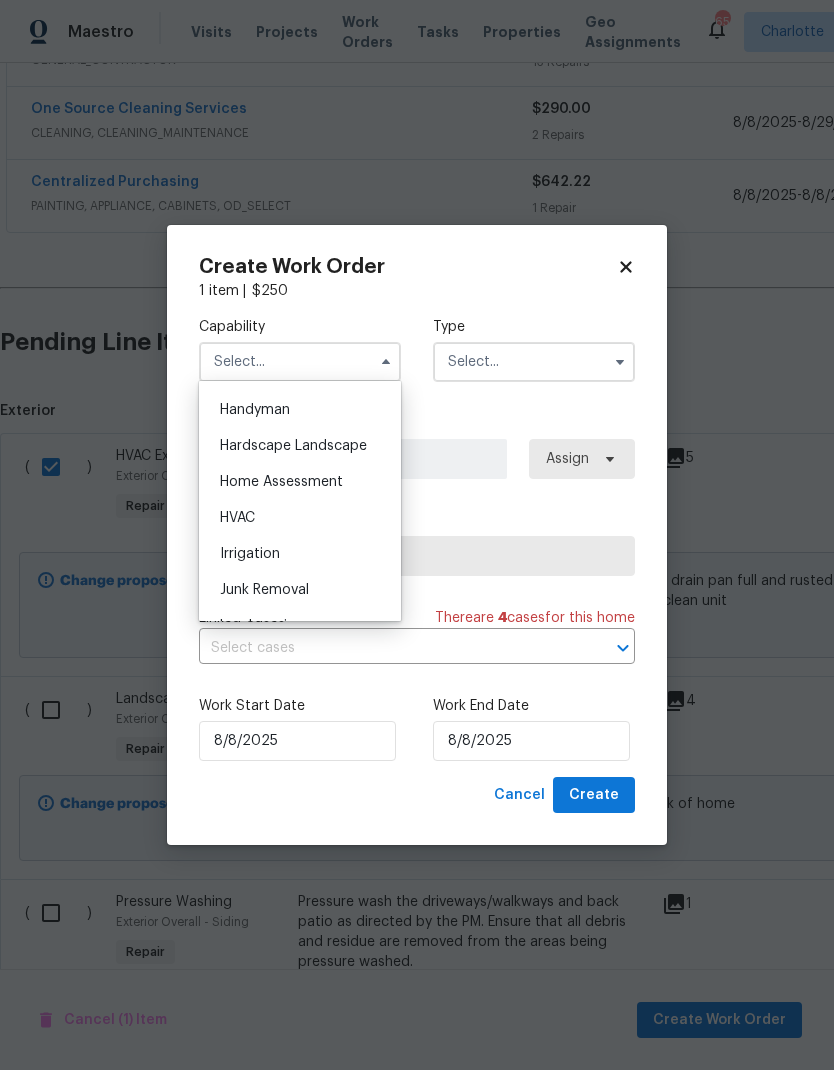 scroll, scrollTop: 1101, scrollLeft: 0, axis: vertical 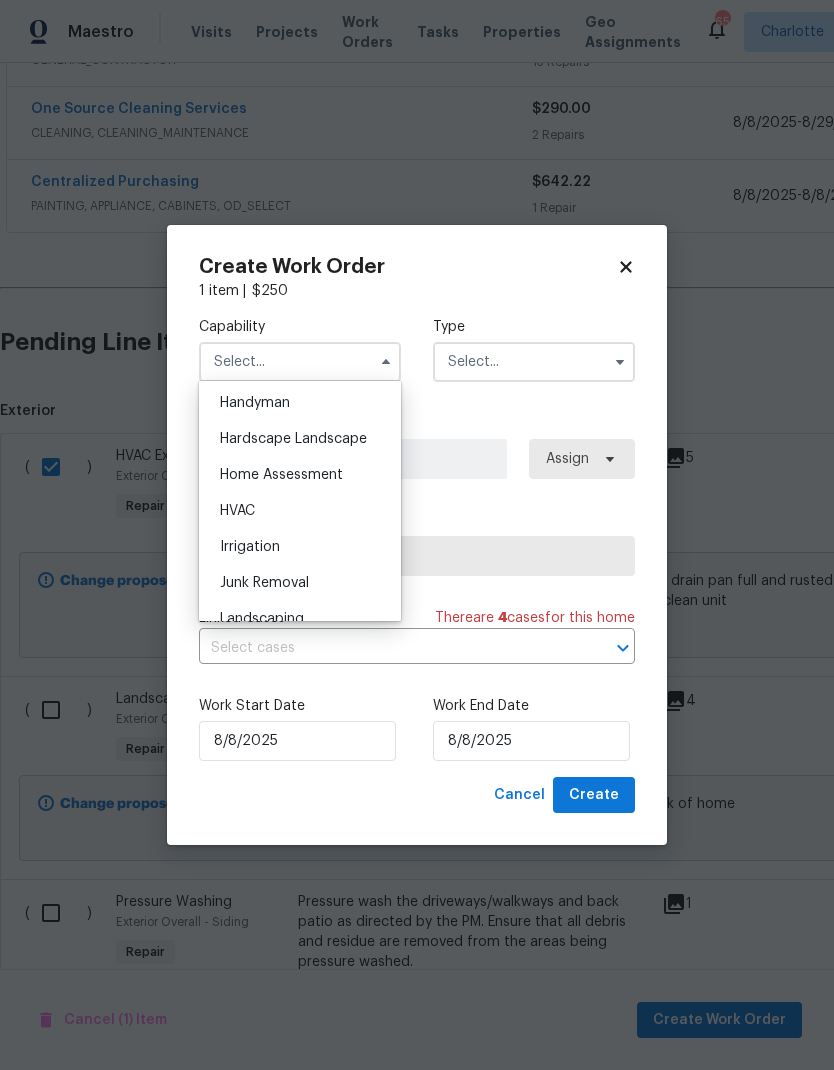 click on "HVAC" at bounding box center [300, 511] 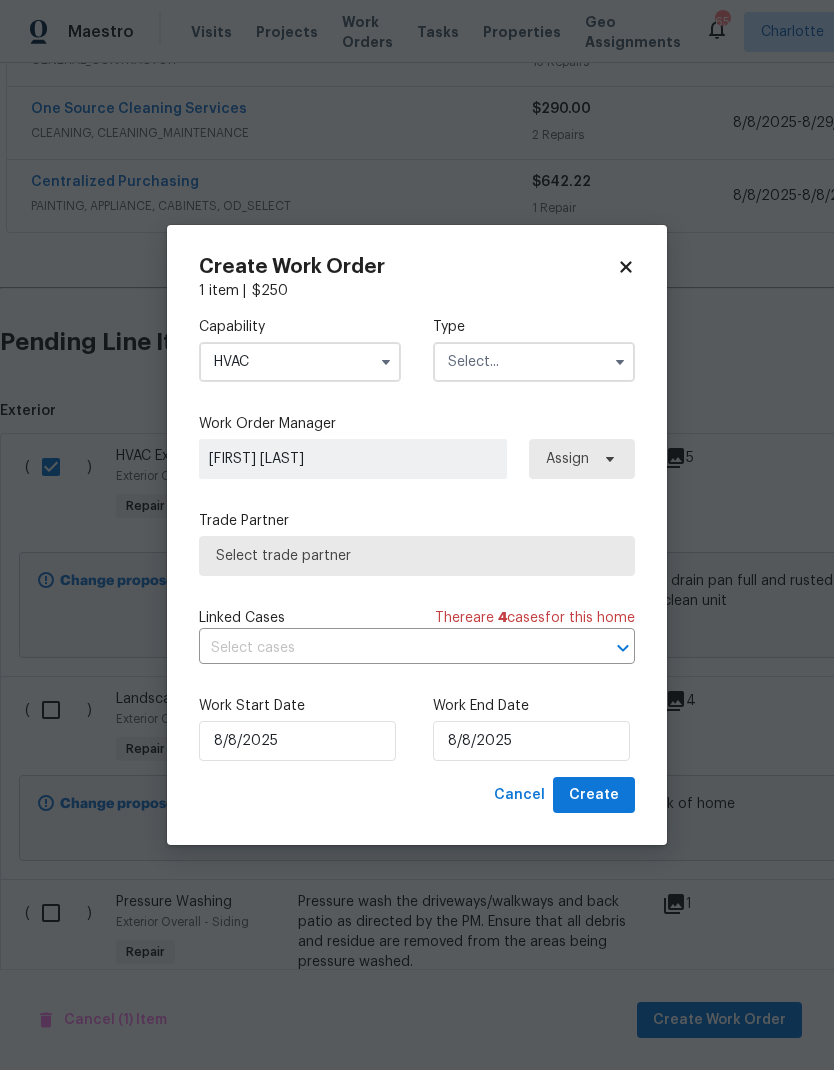 click at bounding box center (534, 362) 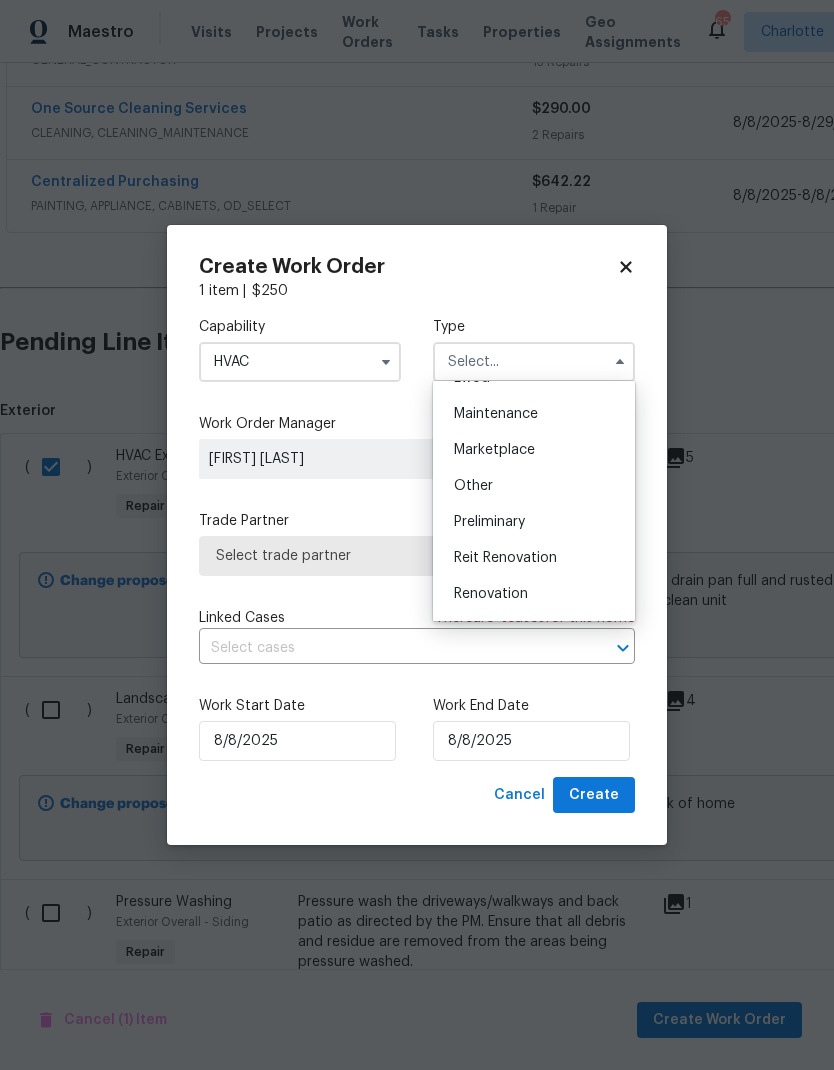 scroll, scrollTop: 333, scrollLeft: 0, axis: vertical 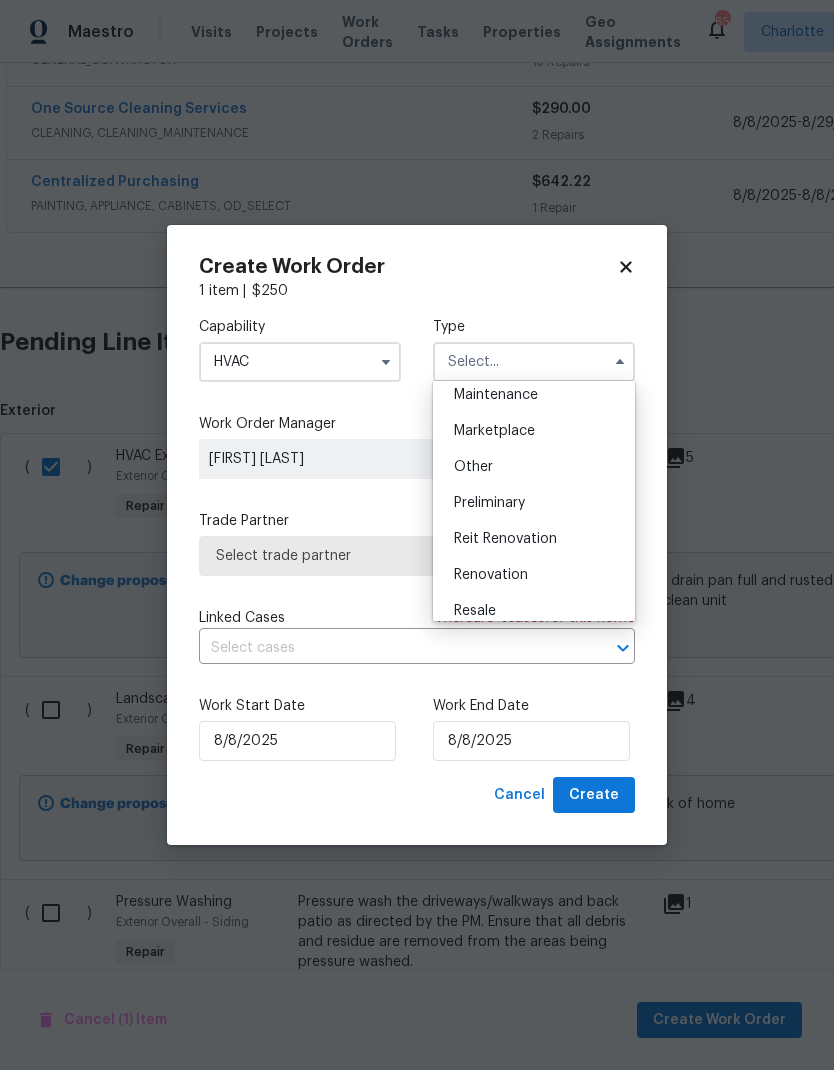 click on "Renovation" at bounding box center [534, 575] 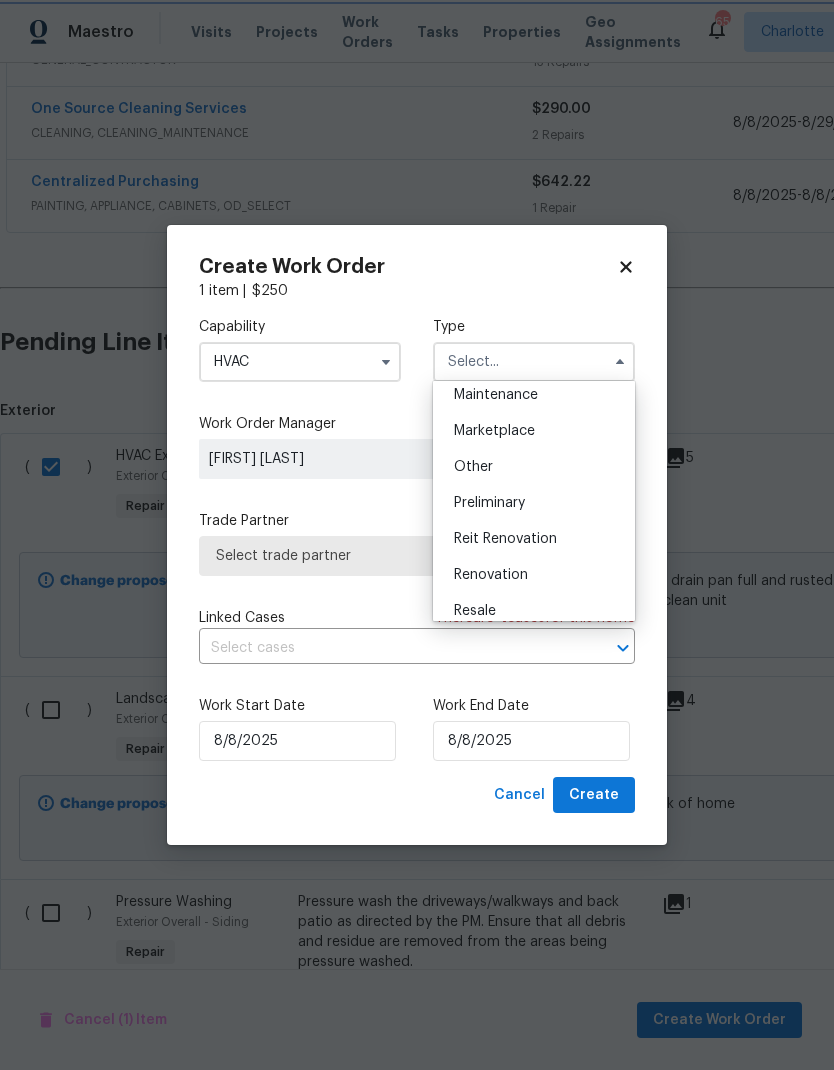 type on "Renovation" 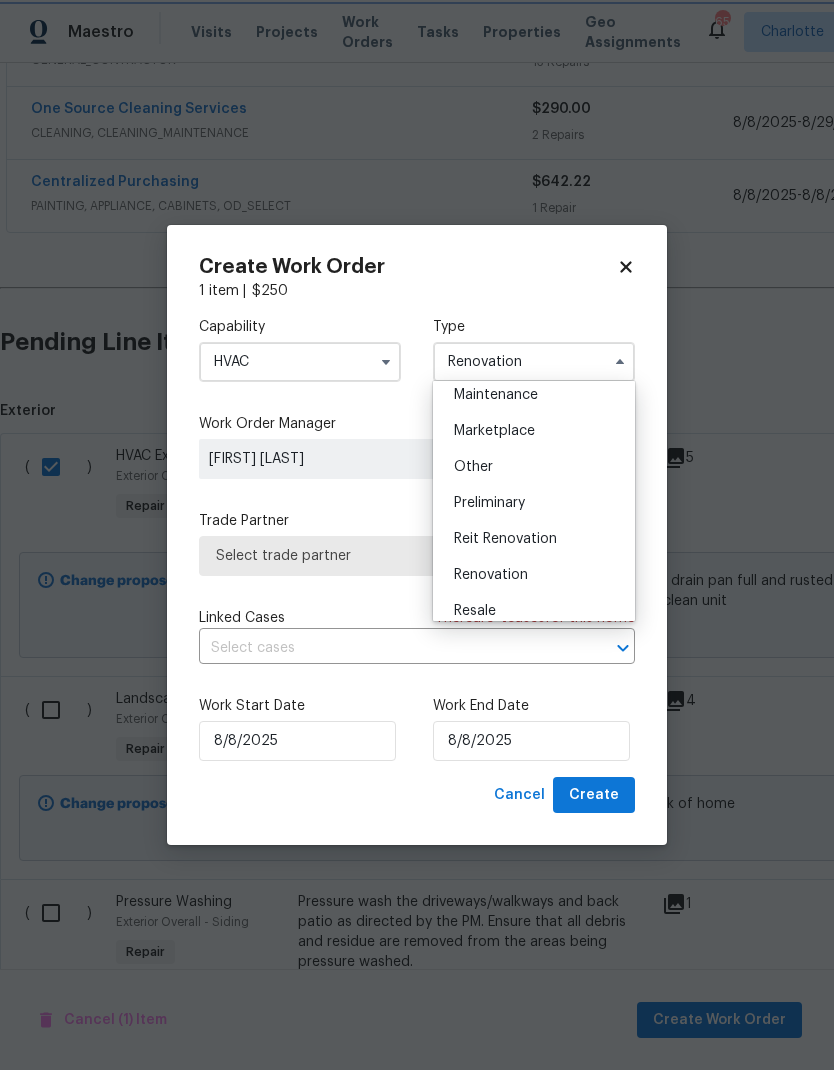 scroll, scrollTop: 0, scrollLeft: 0, axis: both 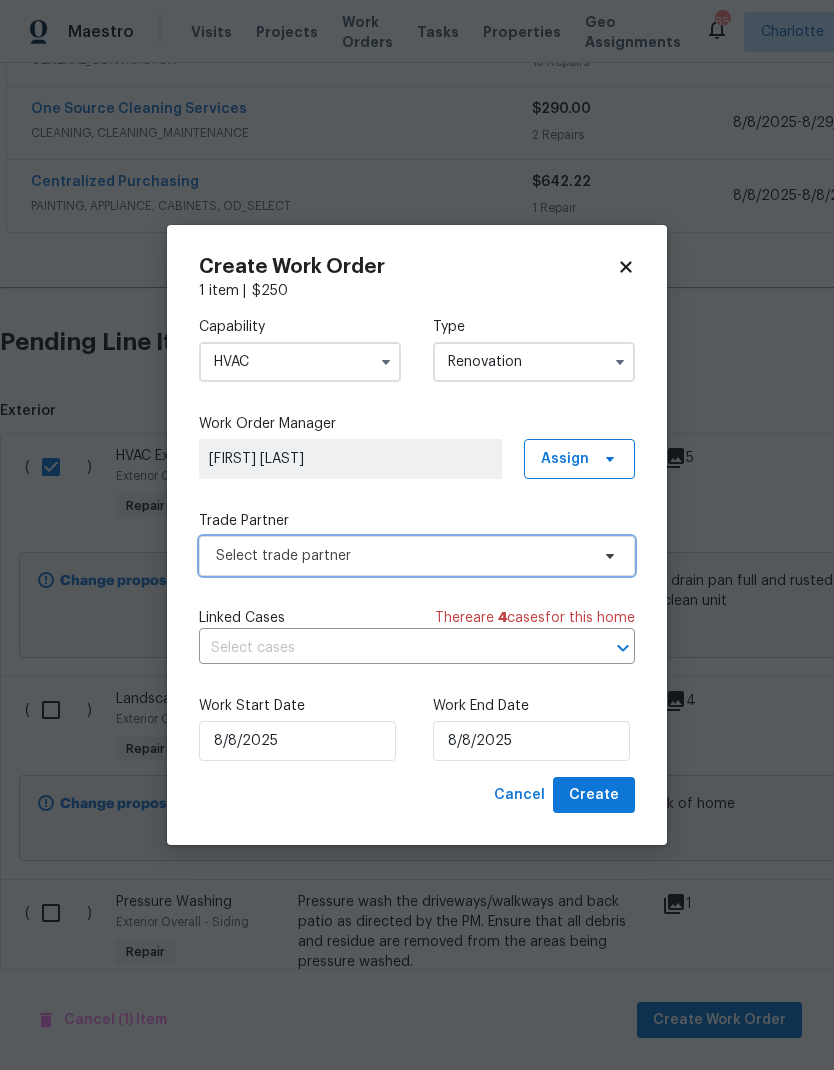click at bounding box center [607, 556] 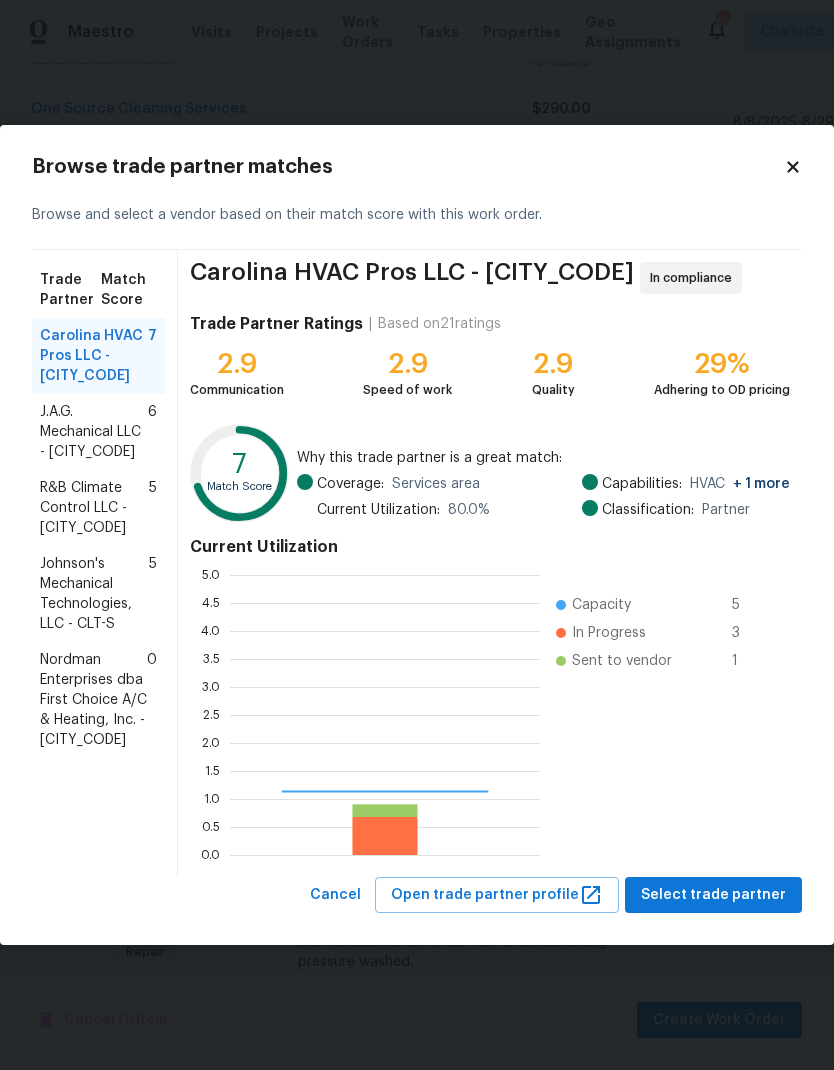 scroll, scrollTop: 2, scrollLeft: 2, axis: both 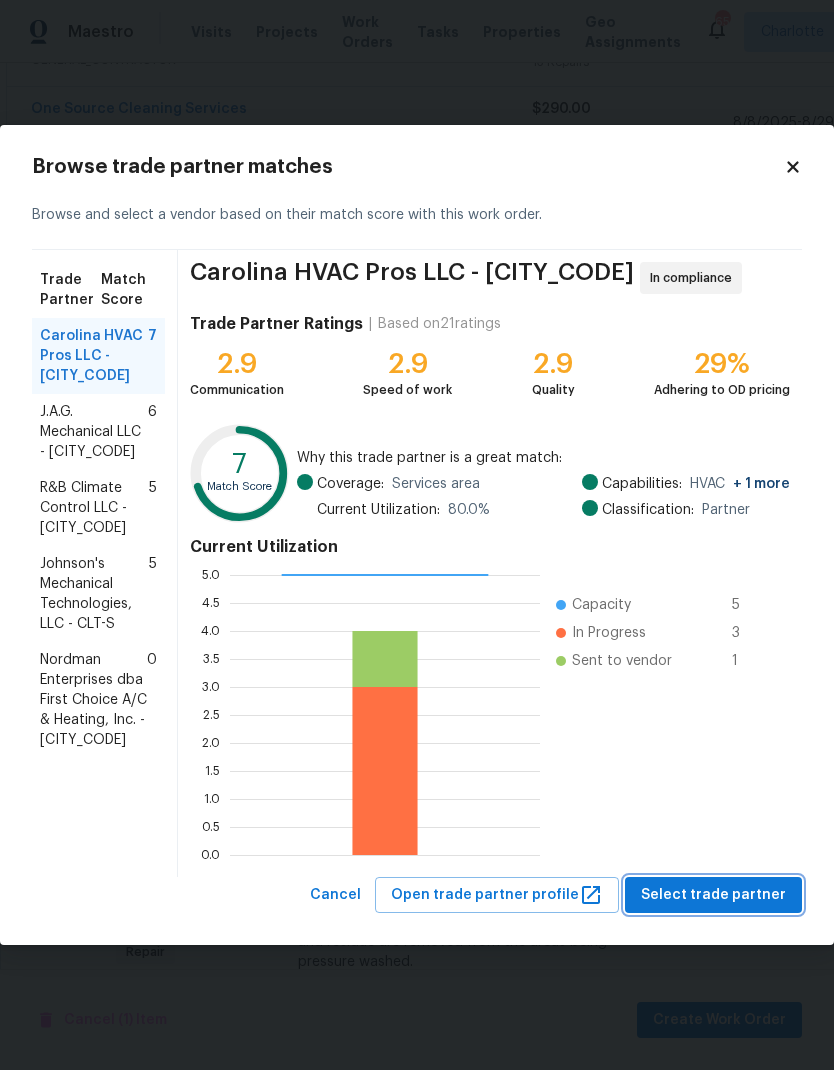 click on "Select trade partner" at bounding box center (713, 895) 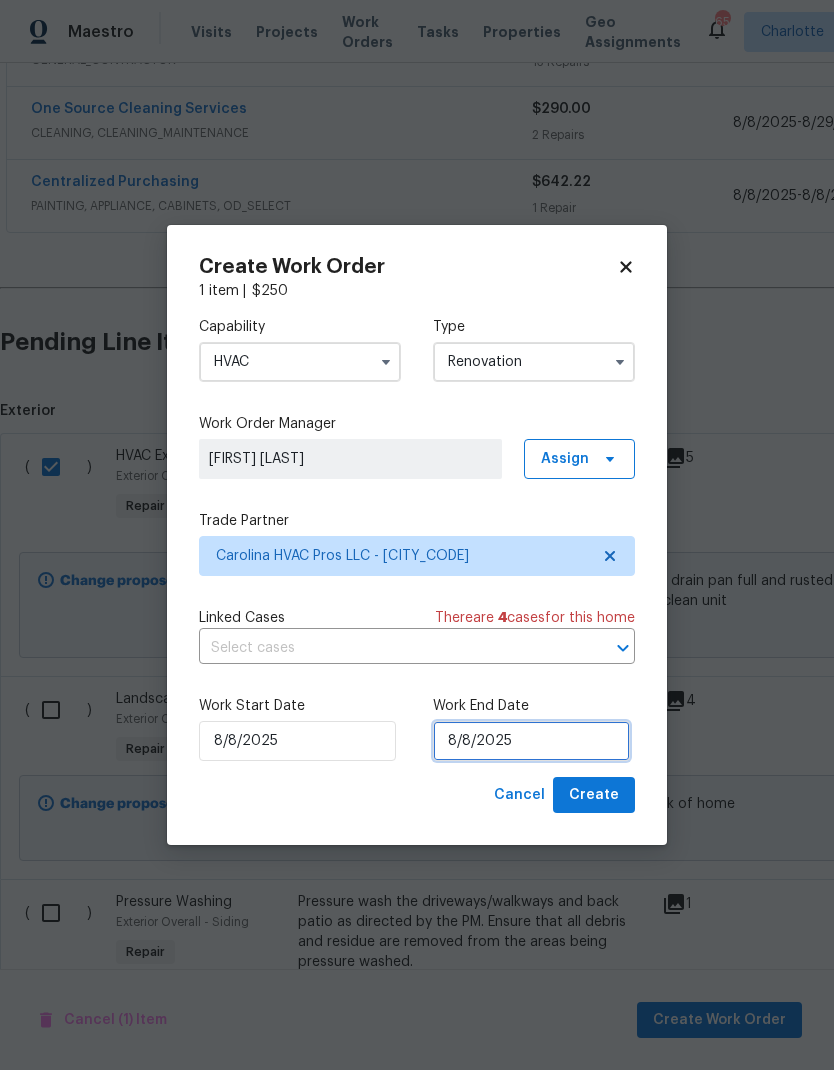 click on "8/8/2025" at bounding box center [531, 741] 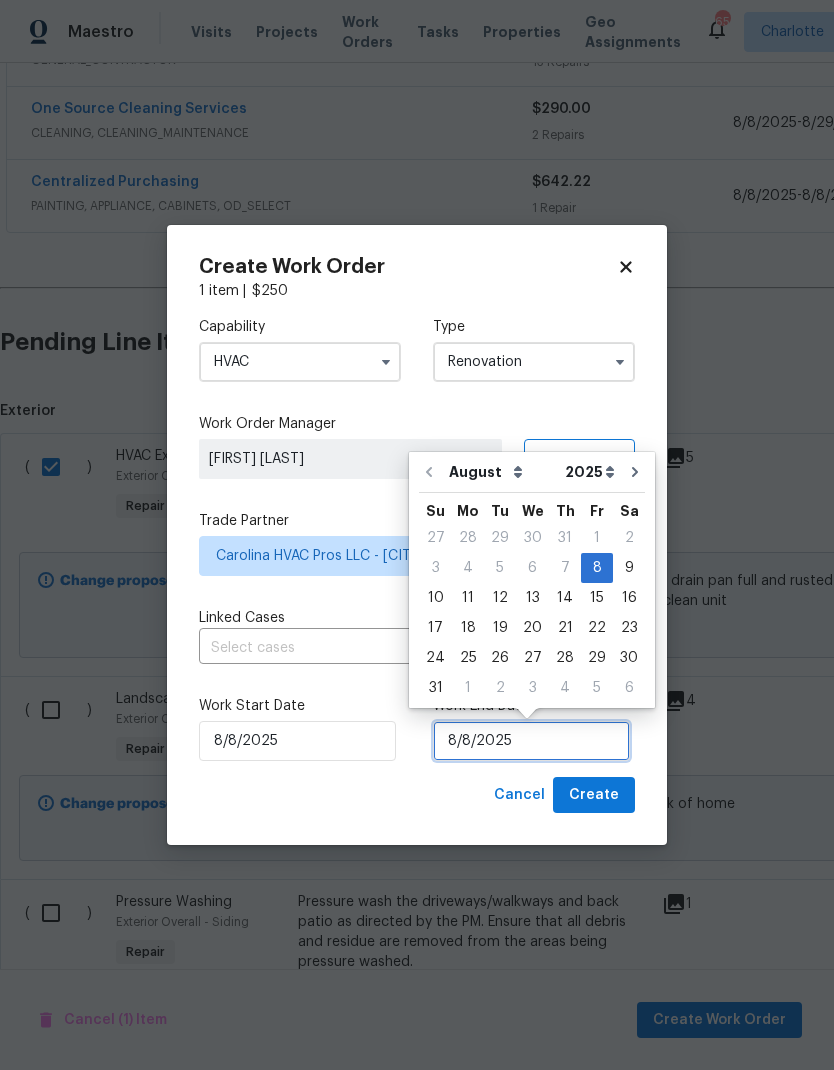 scroll, scrollTop: 15, scrollLeft: 0, axis: vertical 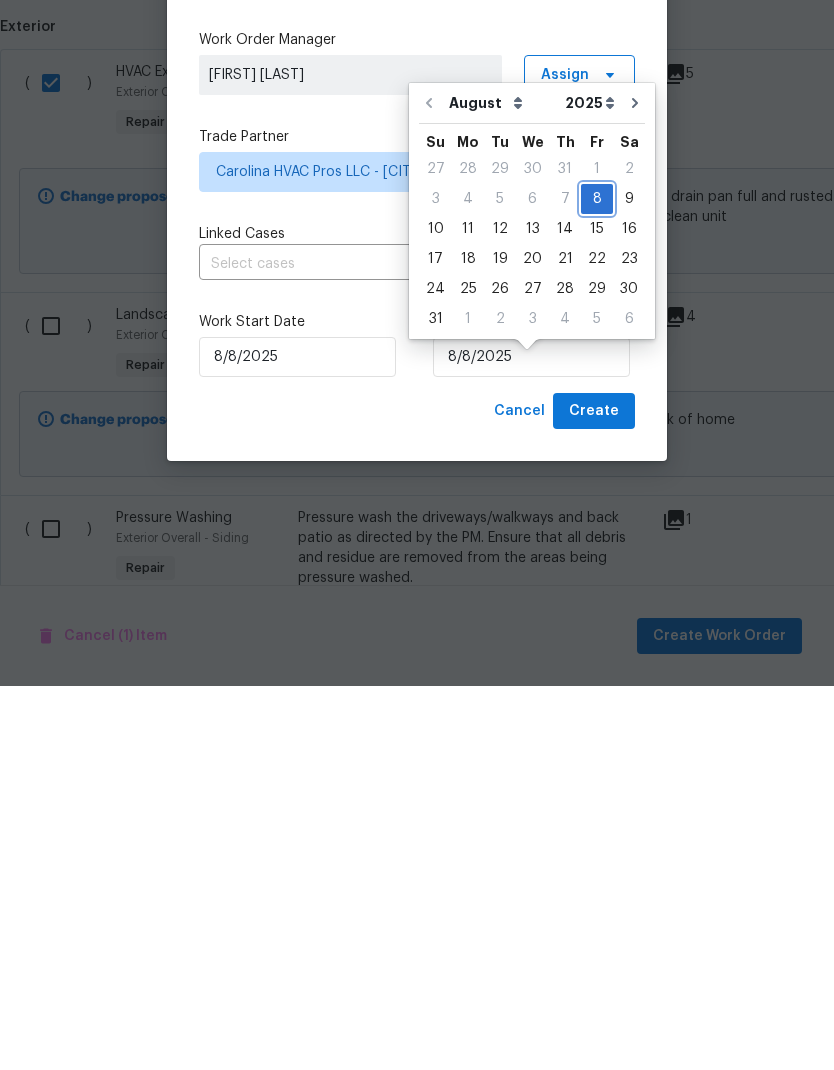 click on "8" at bounding box center (597, 583) 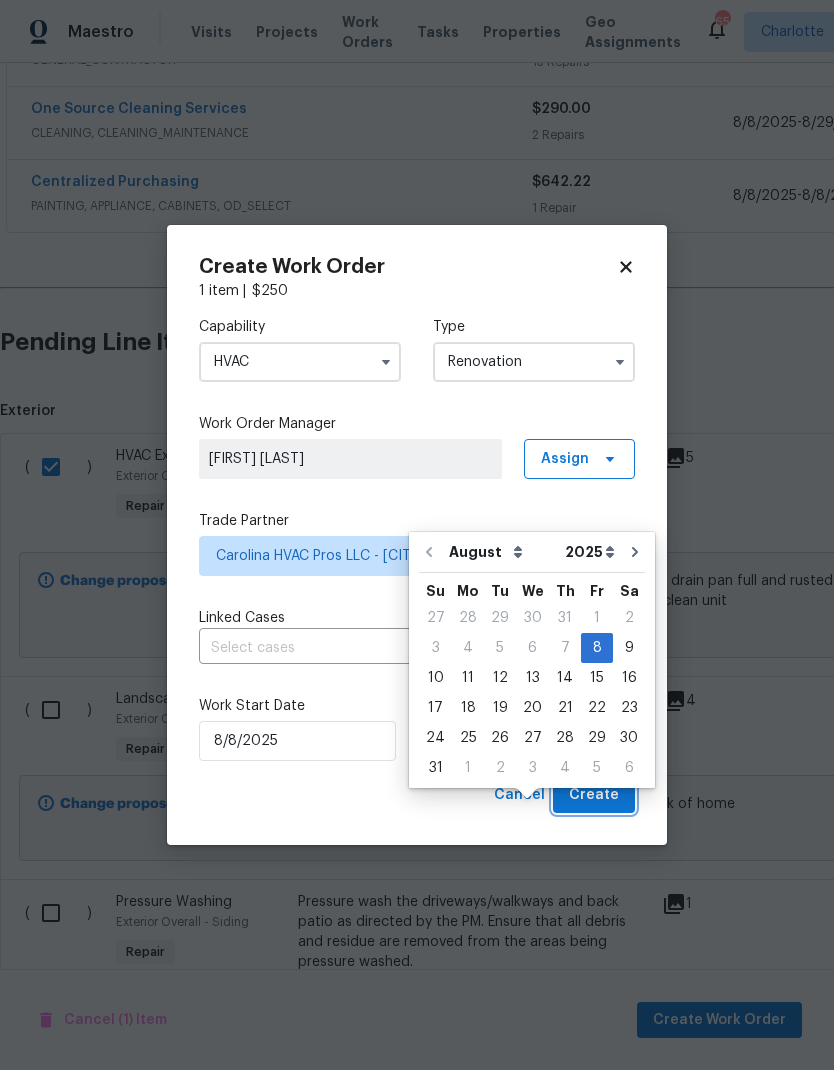 click on "Create" at bounding box center (594, 795) 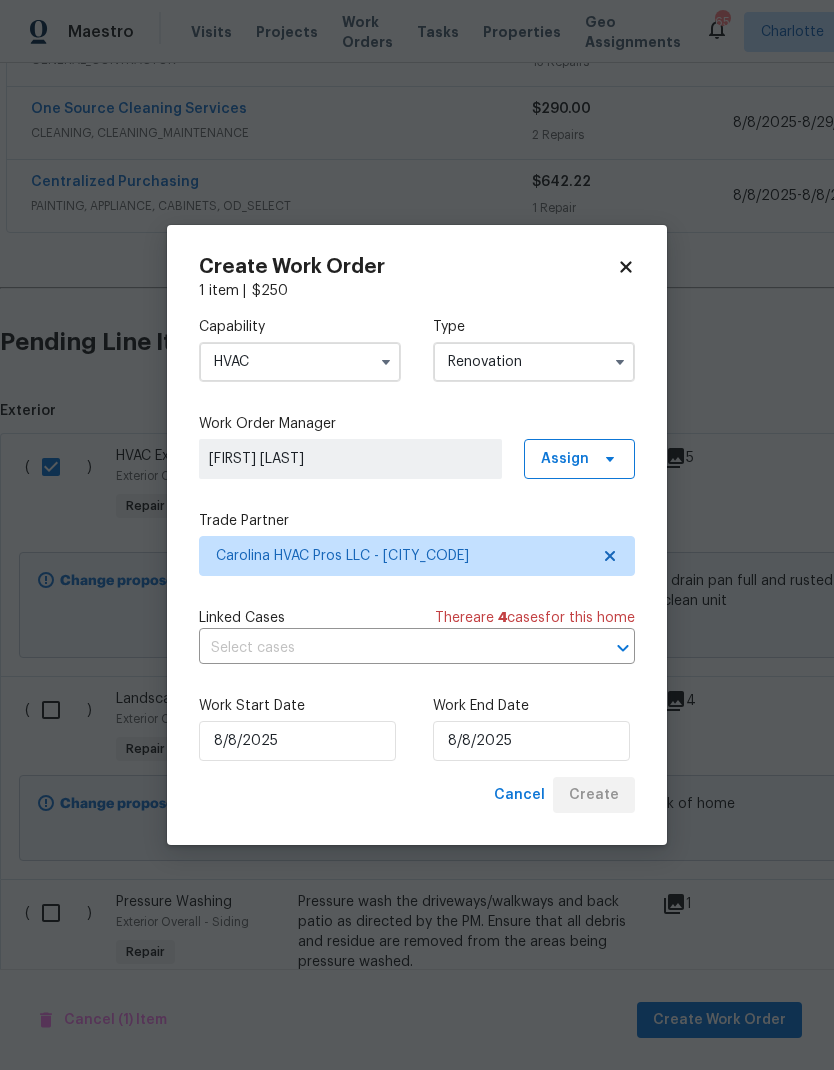 scroll, scrollTop: 202, scrollLeft: 0, axis: vertical 